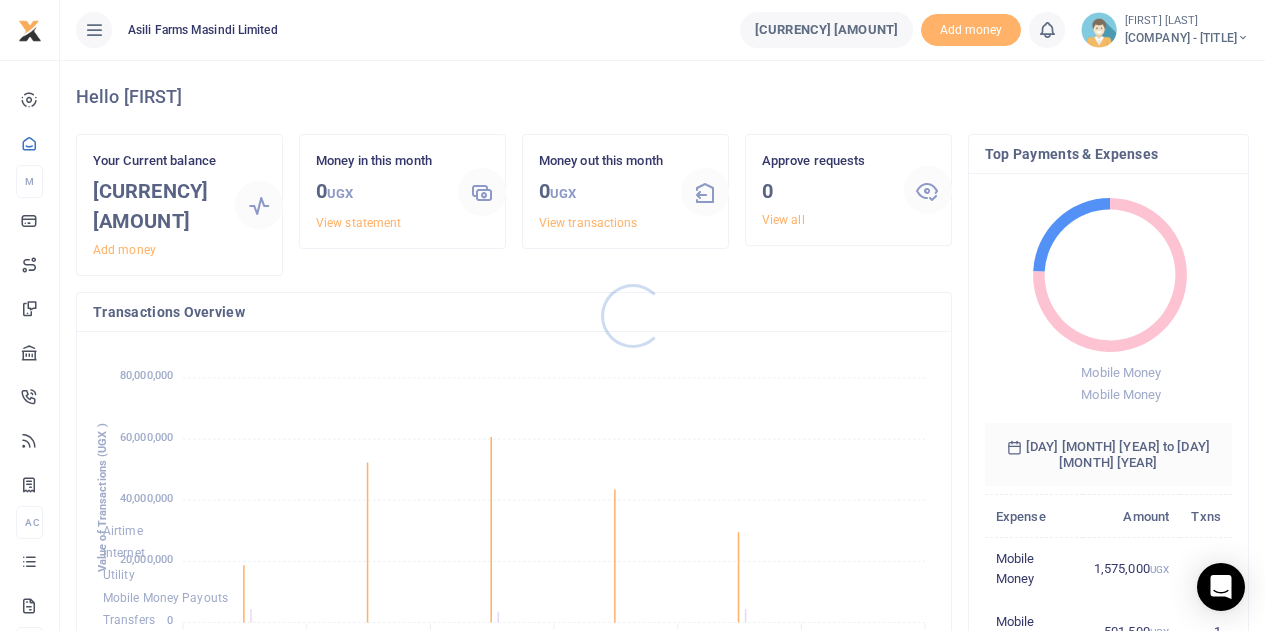 scroll, scrollTop: 0, scrollLeft: 0, axis: both 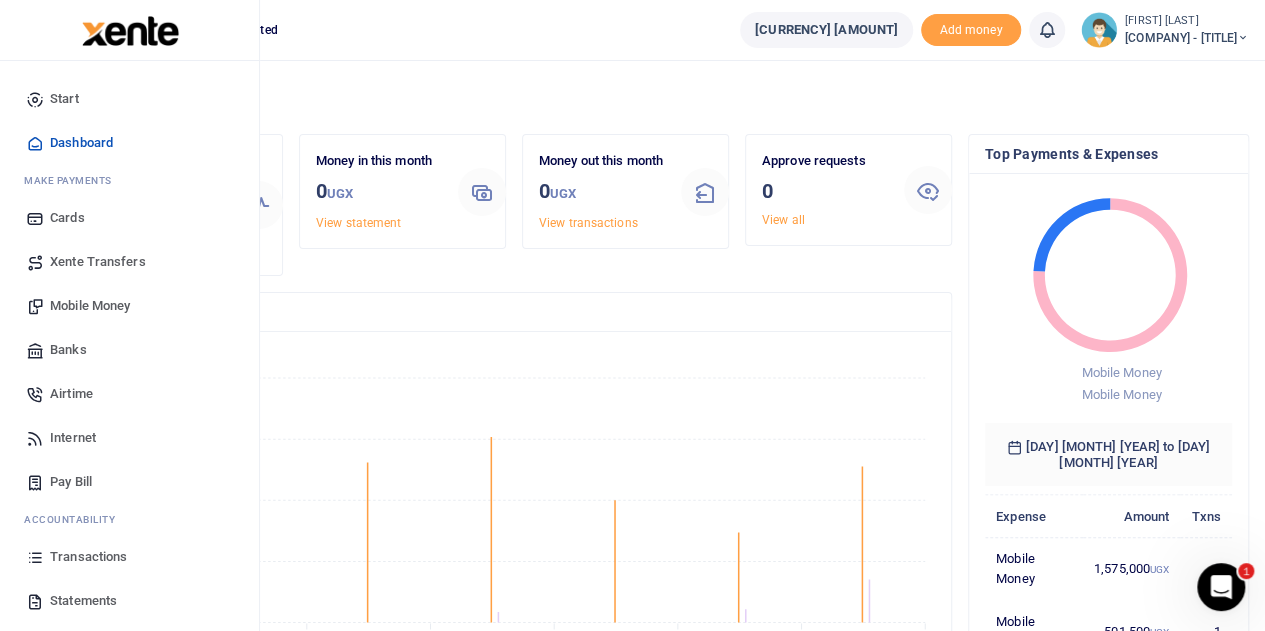 click on "Mobile Money" at bounding box center [90, 306] 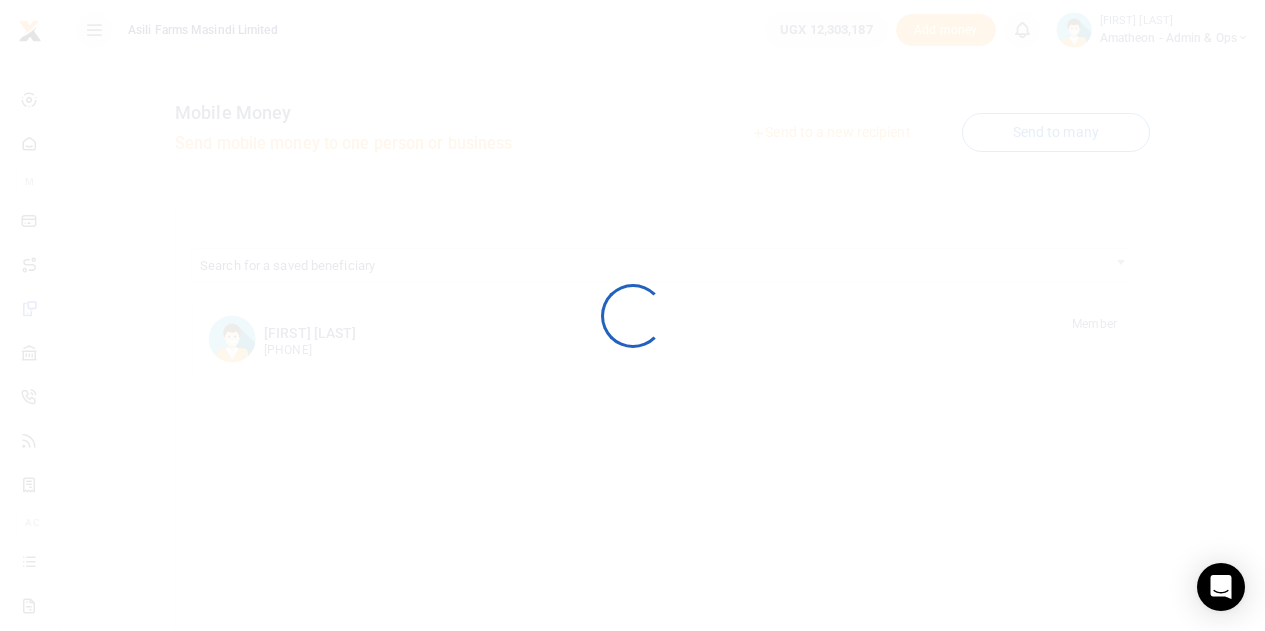 scroll, scrollTop: 0, scrollLeft: 0, axis: both 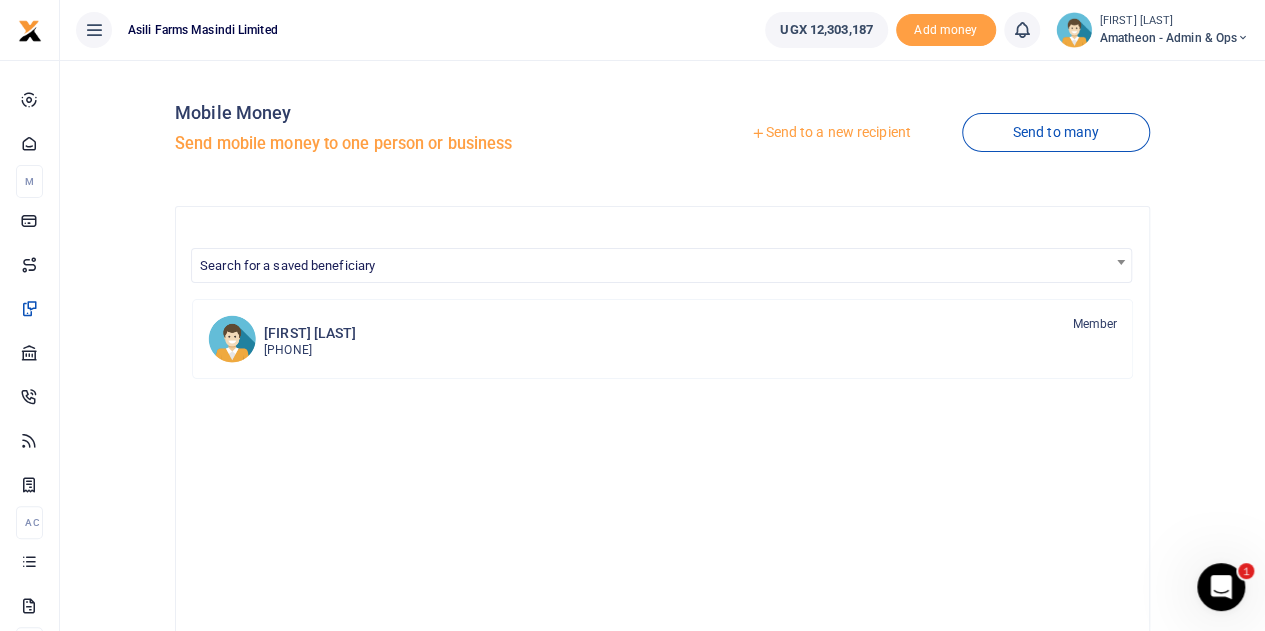 click on "Send to a new recipient" at bounding box center [830, 133] 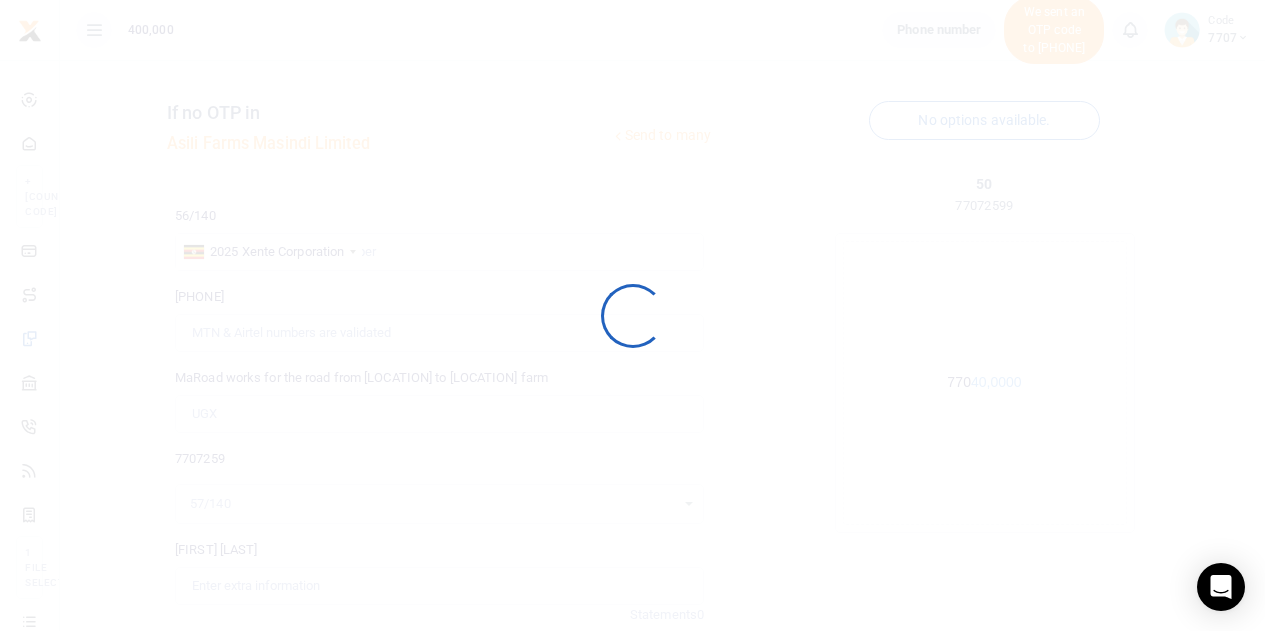 scroll, scrollTop: 0, scrollLeft: 0, axis: both 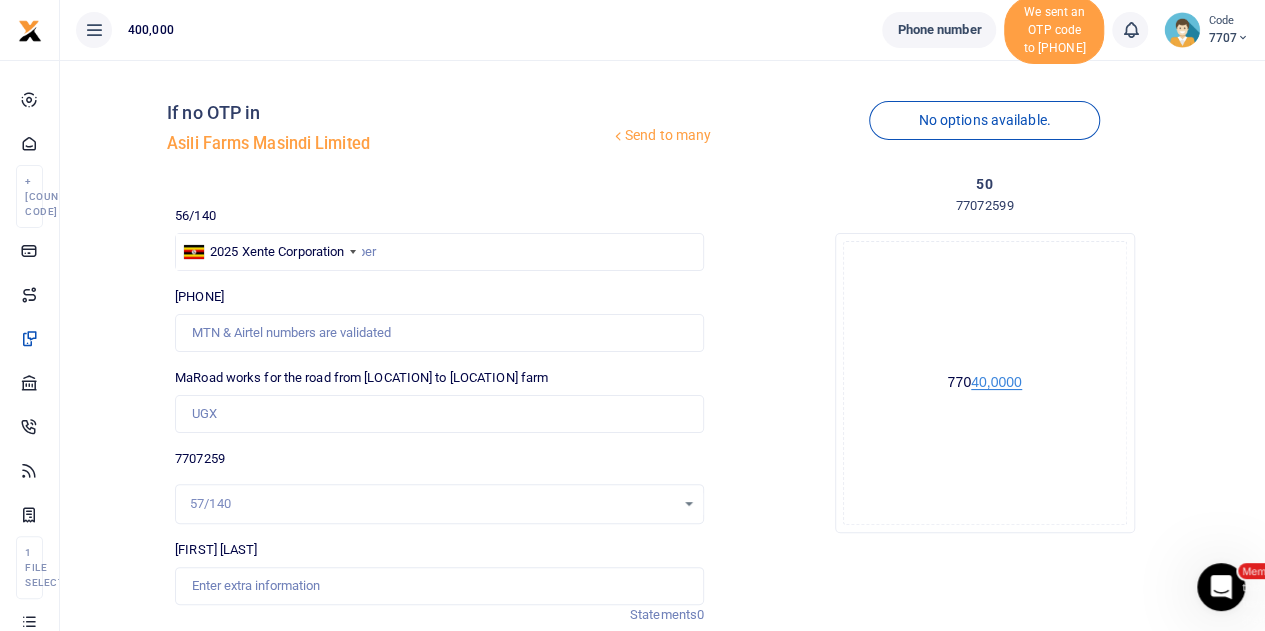 click on "40,0000" at bounding box center (996, 382) 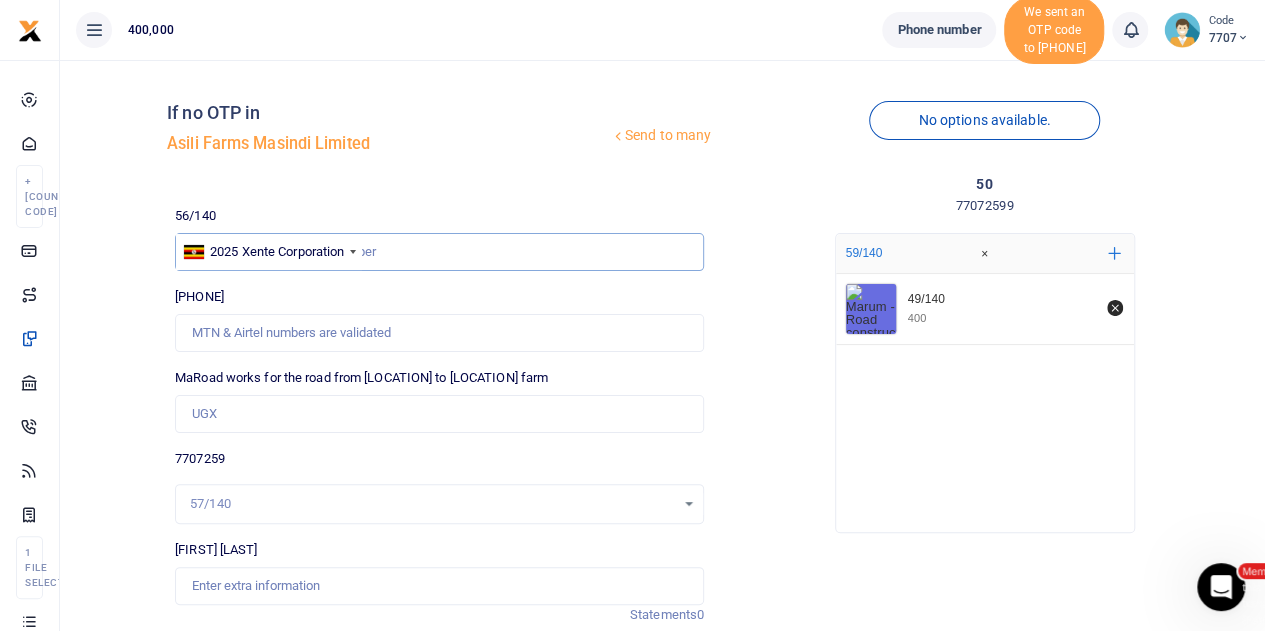 click at bounding box center [439, 252] 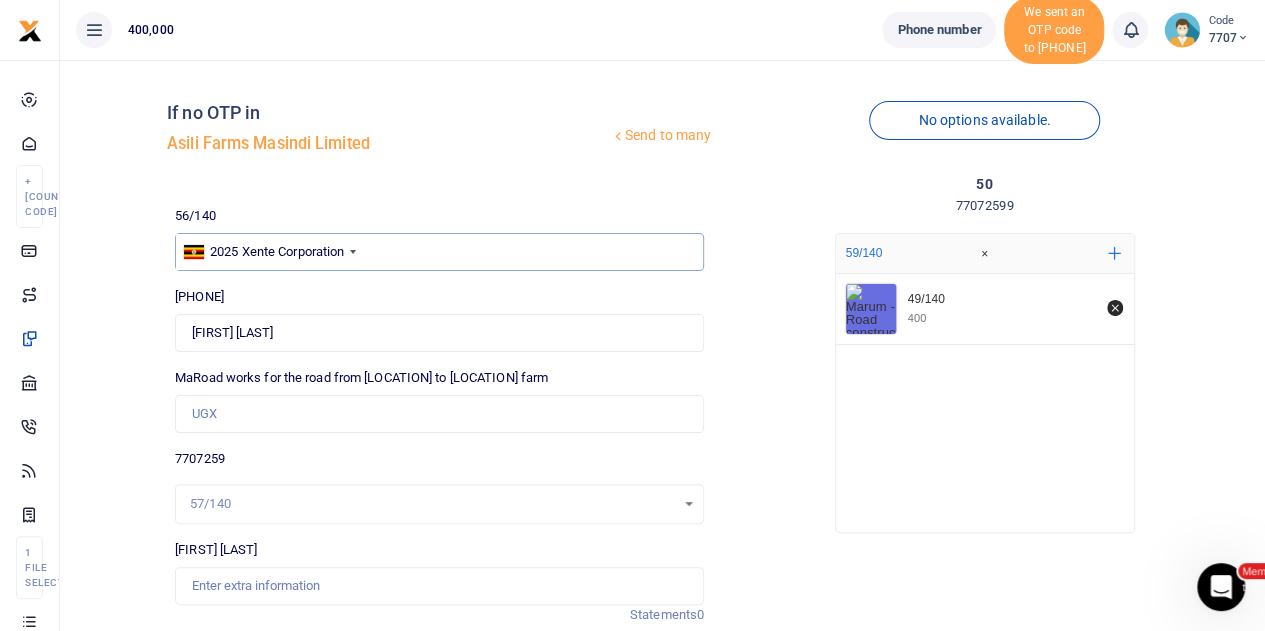 type on "770725998" 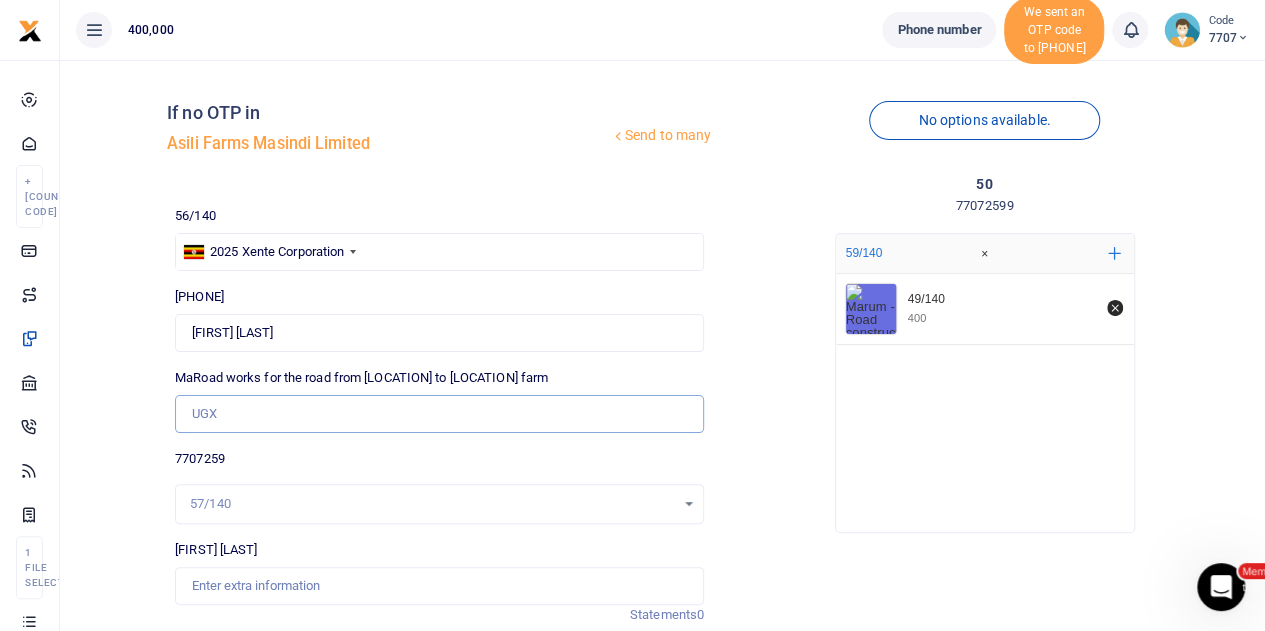 click on "Amount you want to send" at bounding box center [439, 414] 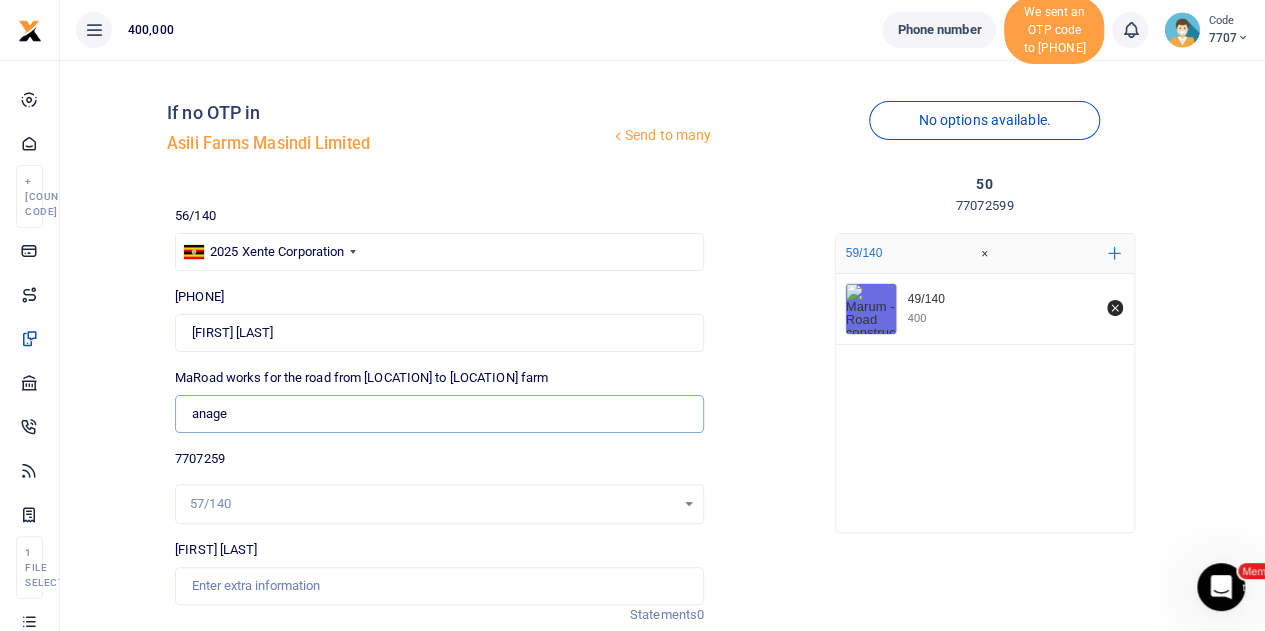 type on "400,000" 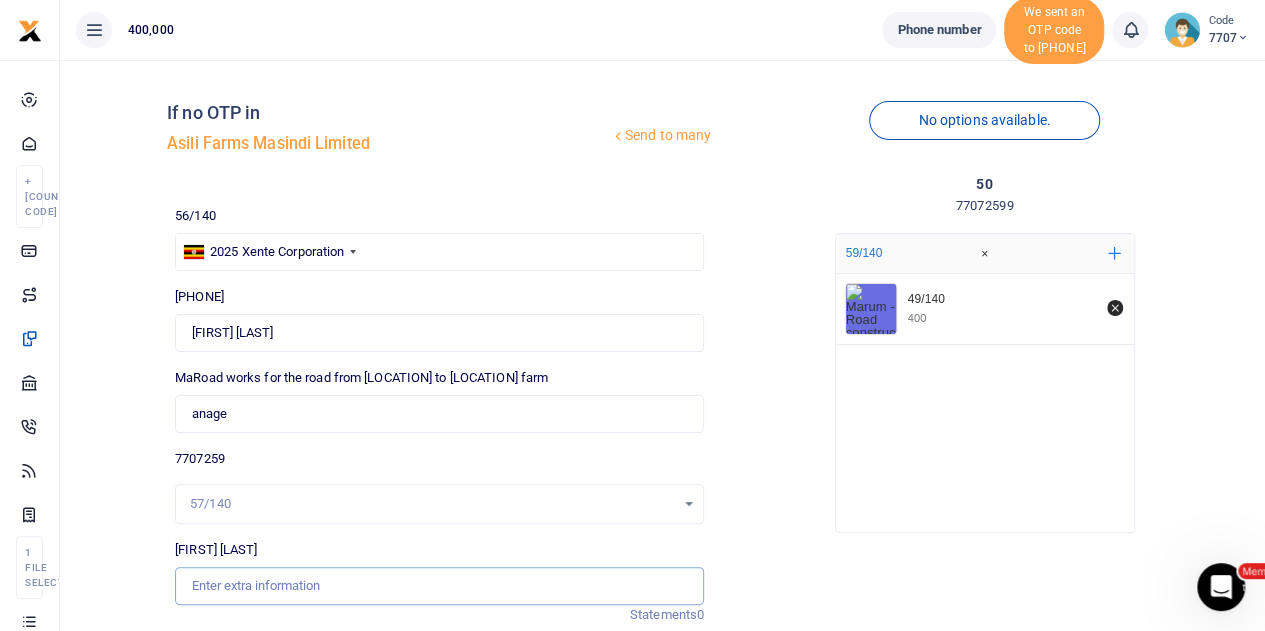 click on "Memo for this transaction (Your recipient will see this)" at bounding box center (439, 586) 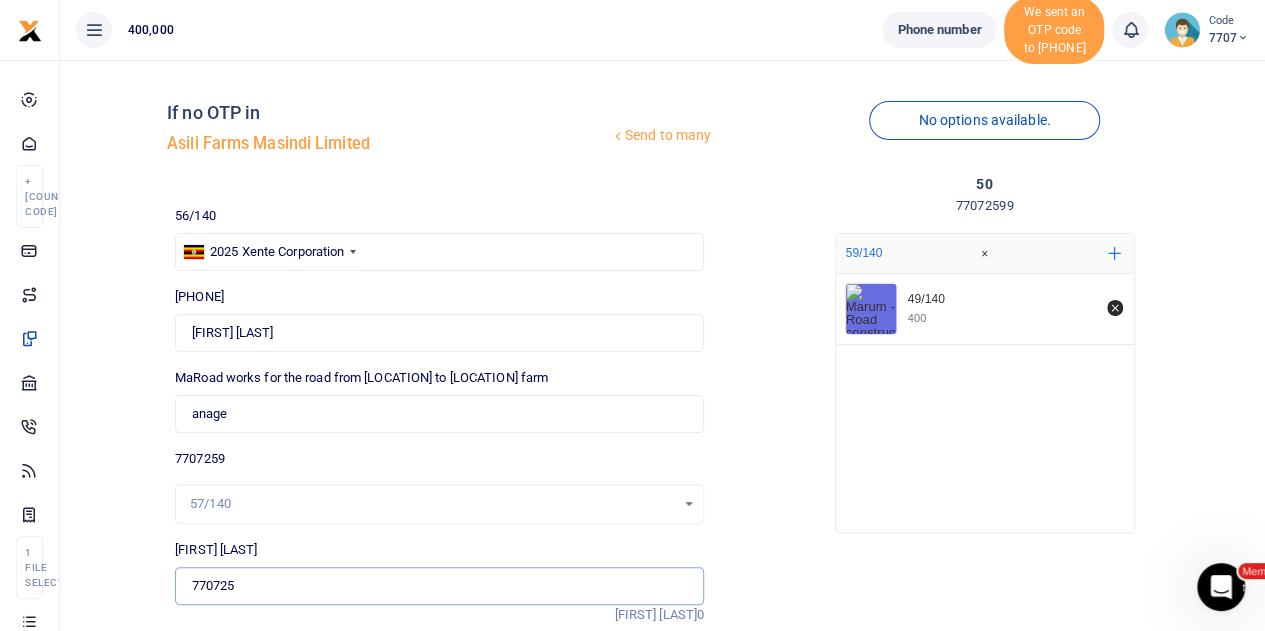 click on "Road works for the road from Wianaka to Lutara farm" at bounding box center [439, 586] 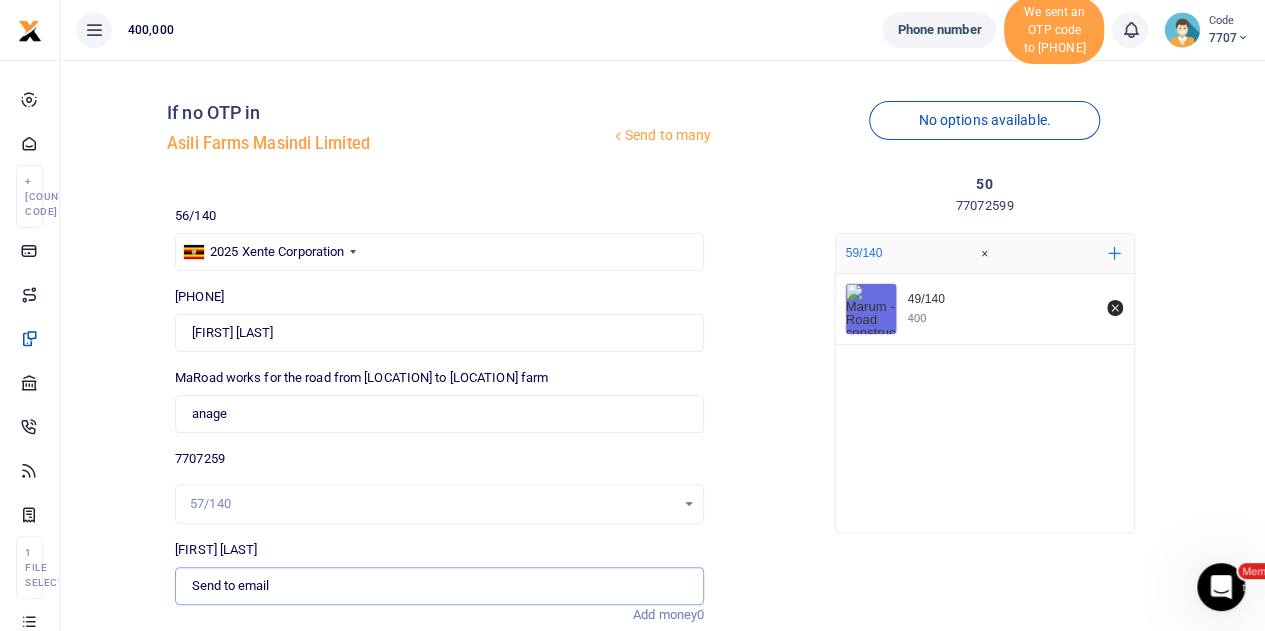 click on "Marum for Road works for the road from Wianaka to Lutara farm" at bounding box center (439, 586) 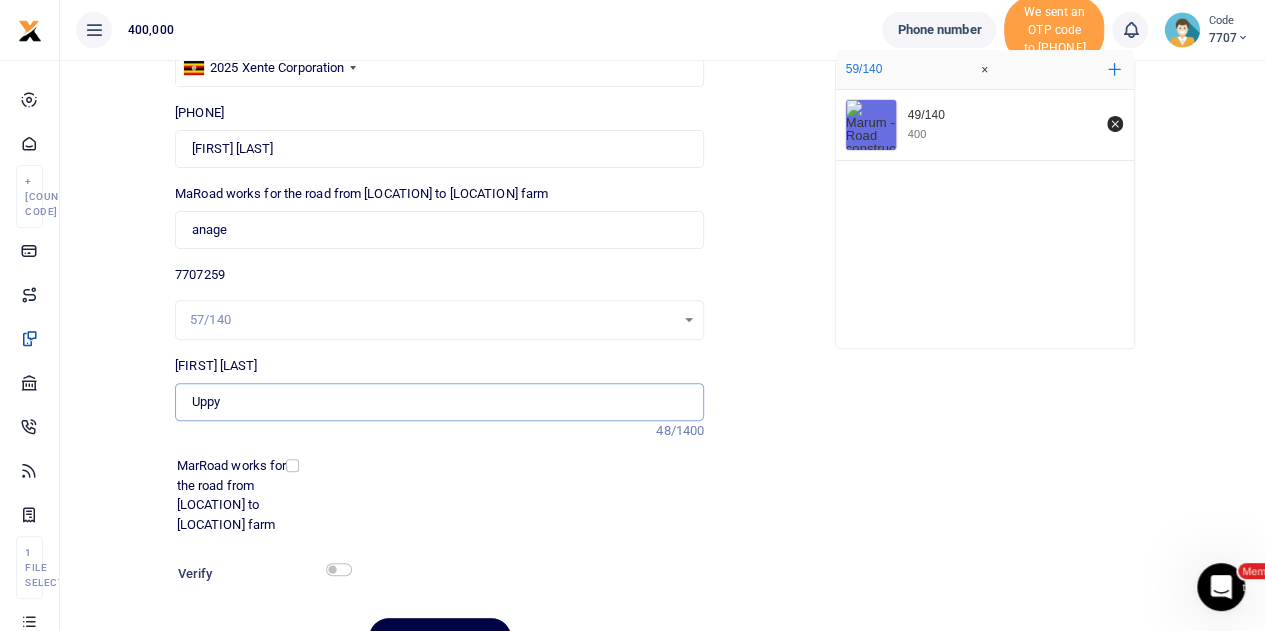 scroll, scrollTop: 212, scrollLeft: 0, axis: vertical 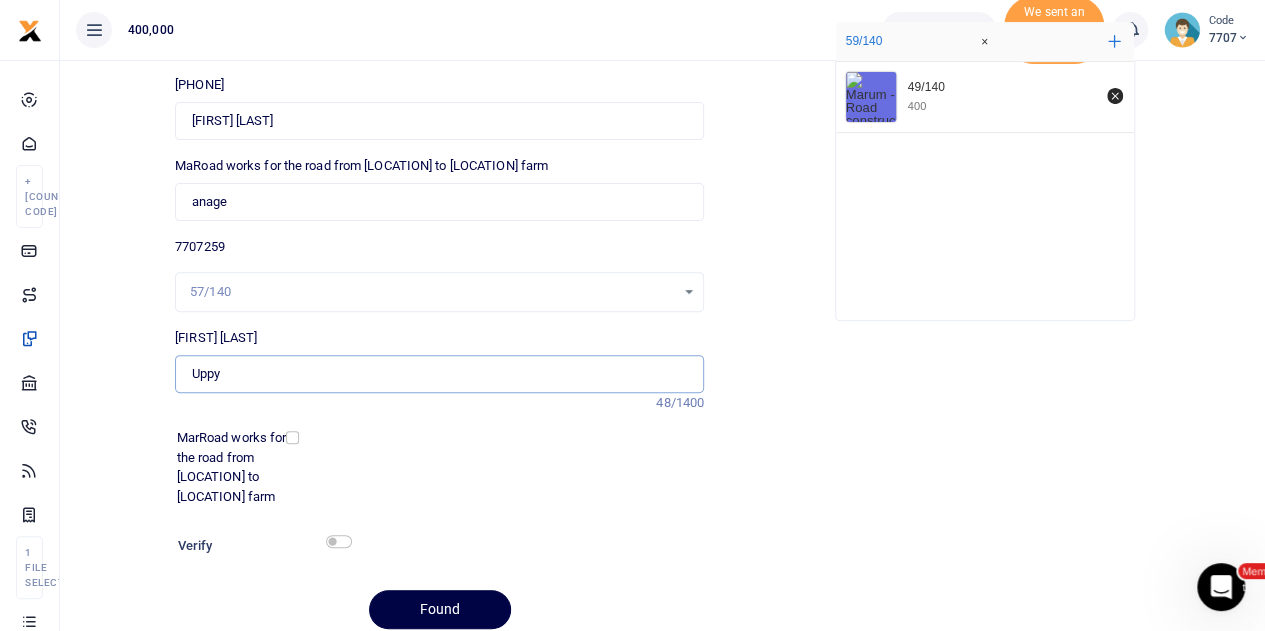 type on "Marum for Road works from Wianaka to Lutara farm" 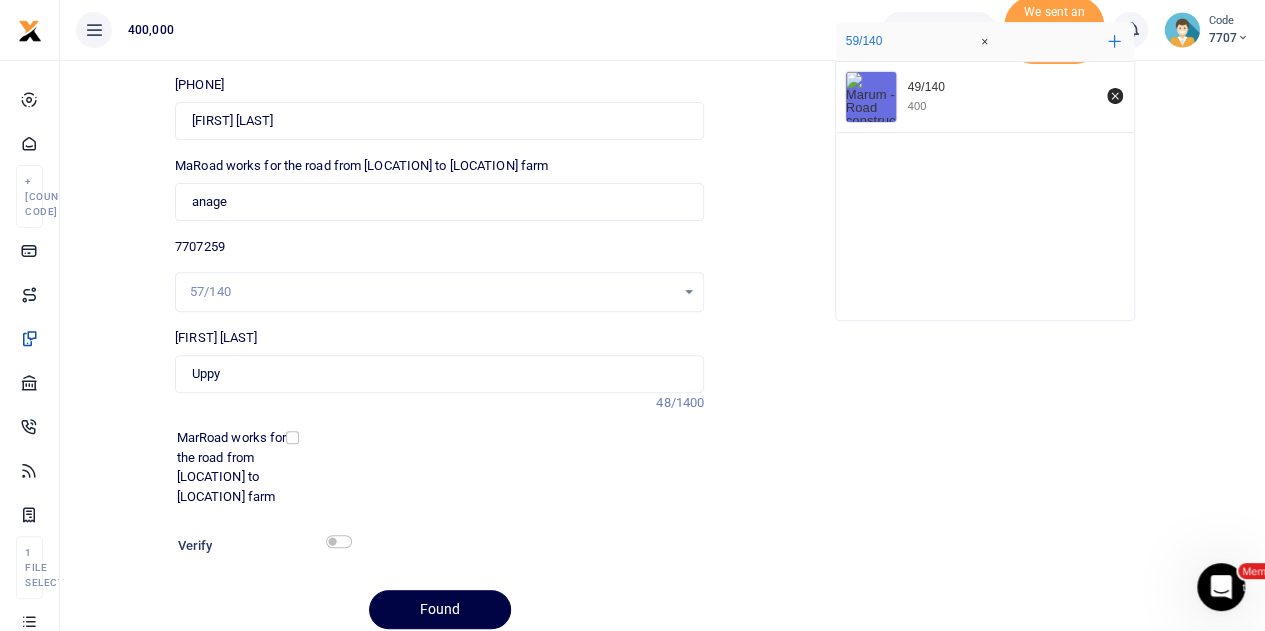 drag, startPoint x: 210, startPoint y: 371, endPoint x: 574, endPoint y: 451, distance: 372.68753 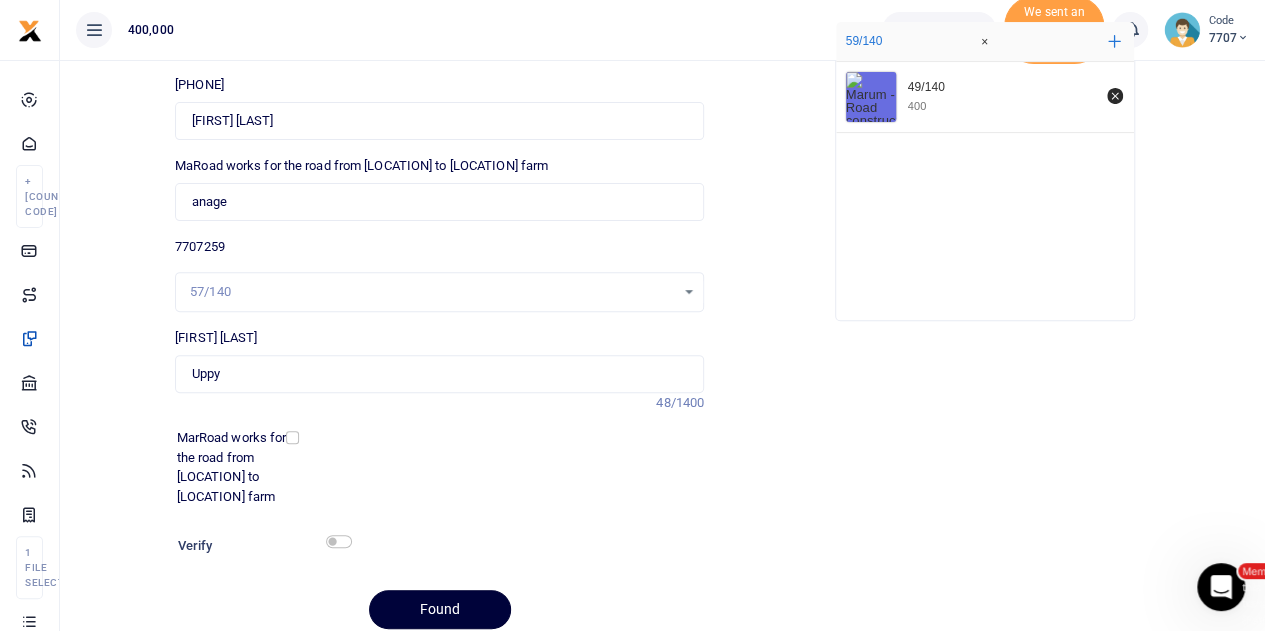 click on "Send mobilemoney" at bounding box center [440, 609] 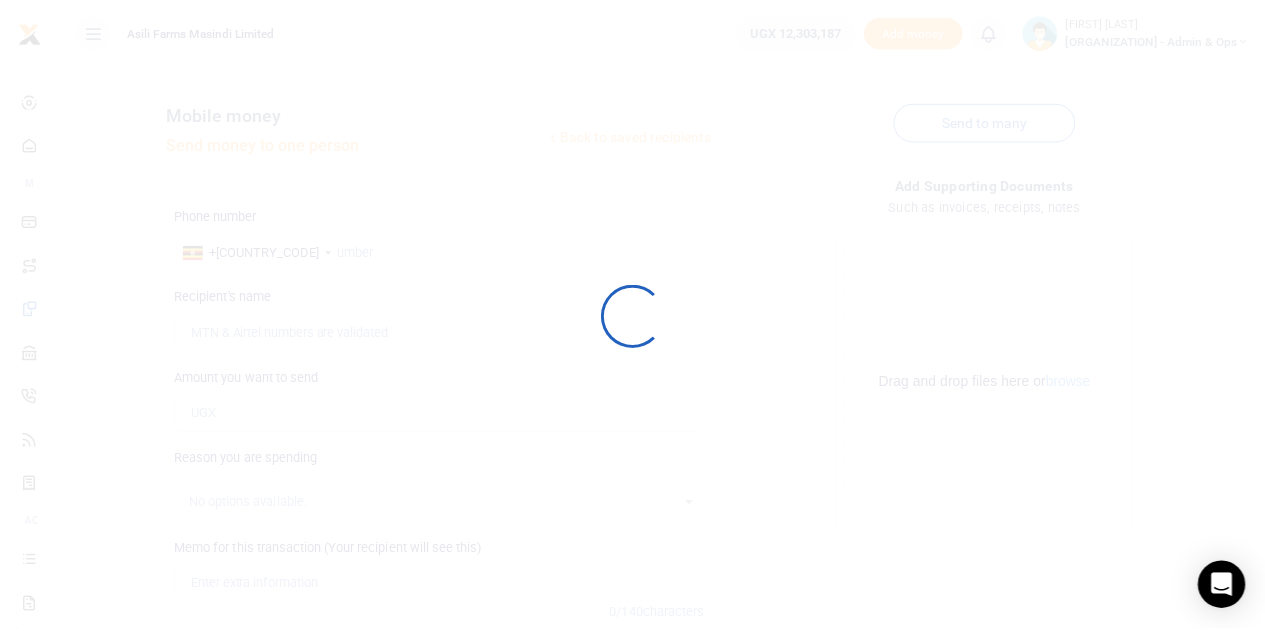 scroll, scrollTop: 211, scrollLeft: 0, axis: vertical 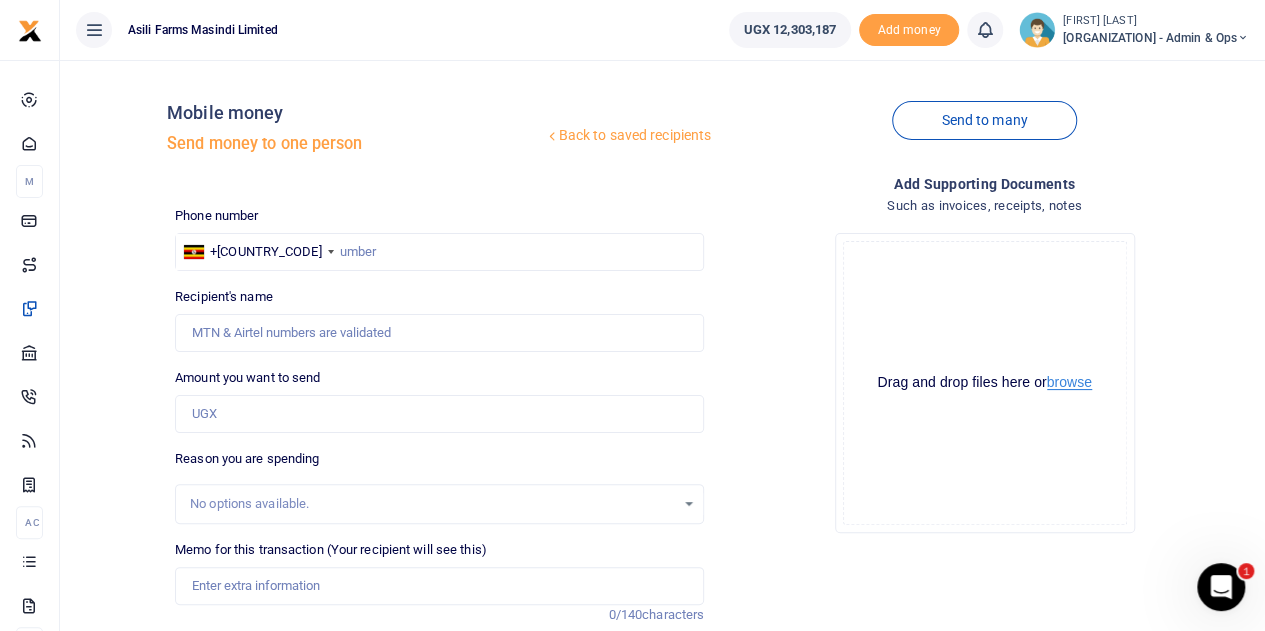 click on "40,0000" at bounding box center (1069, 382) 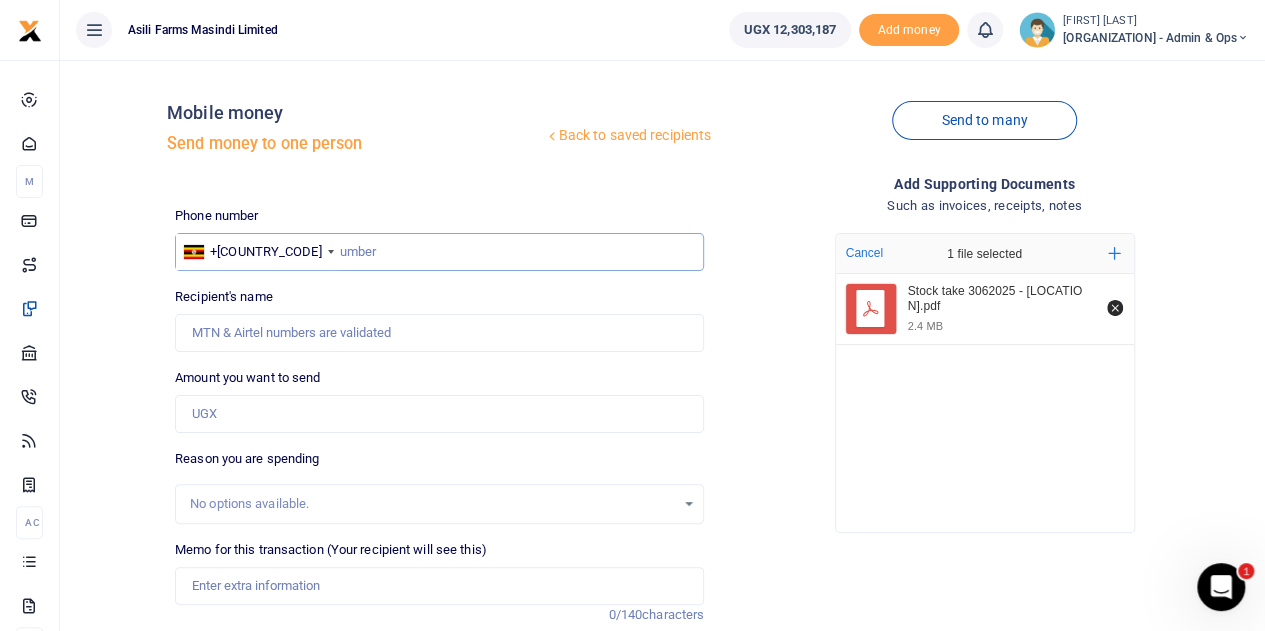 click at bounding box center (439, 252) 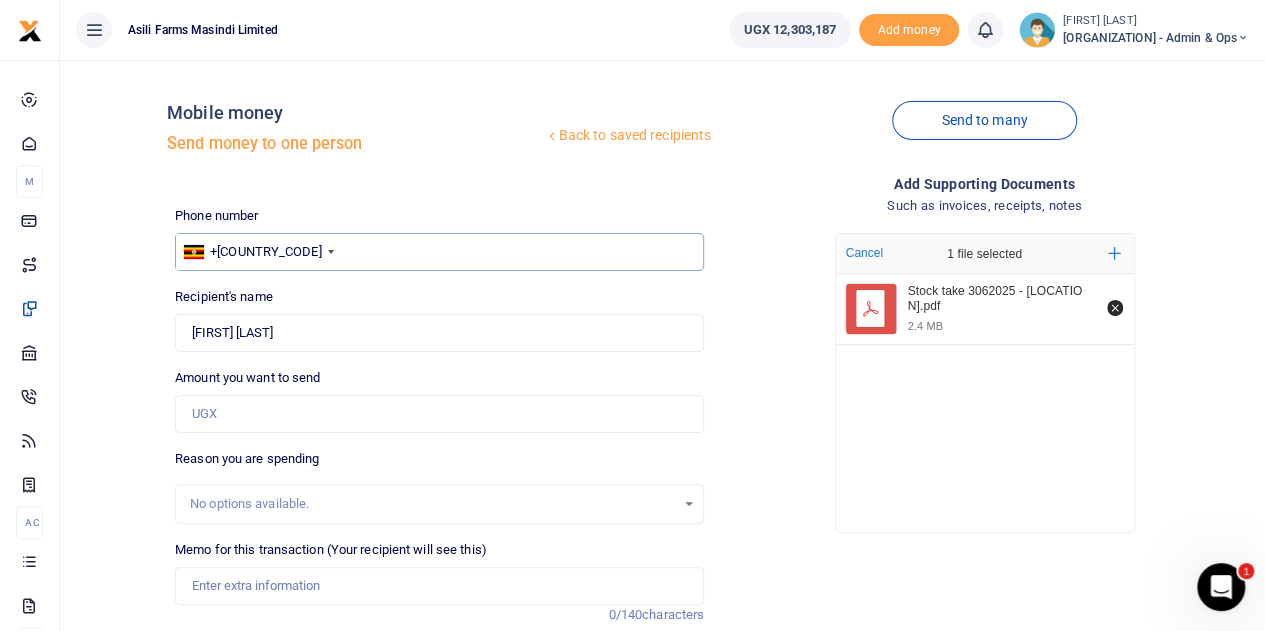 type on "773730972" 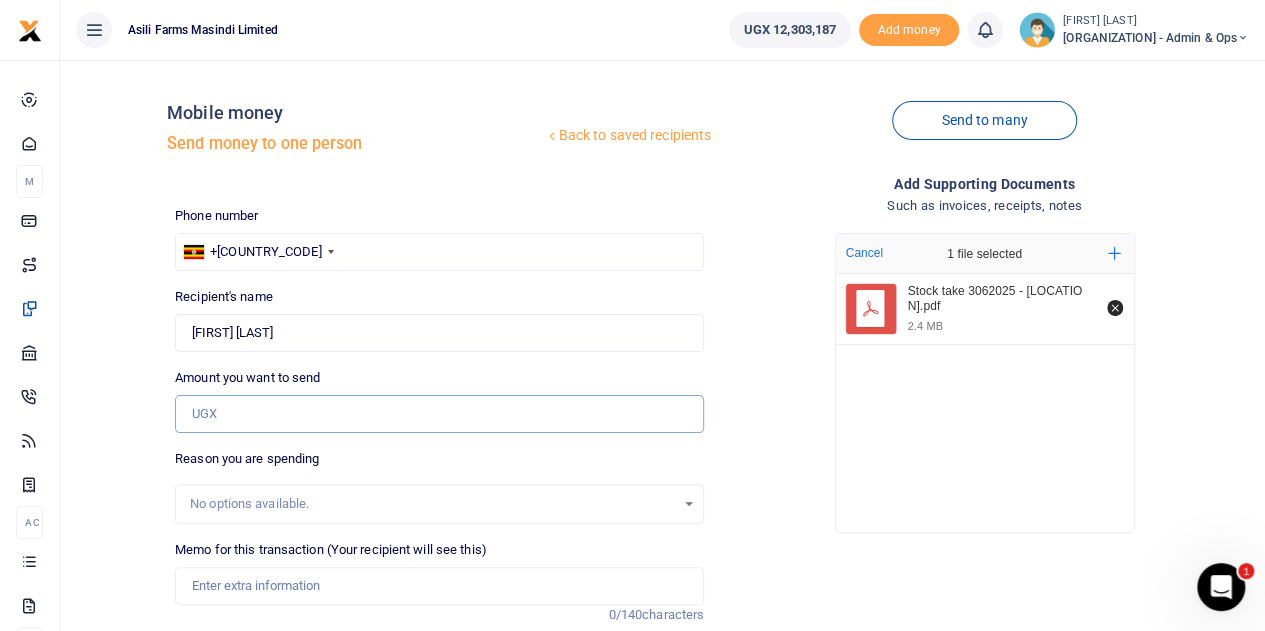 click on "Amount you want to send" at bounding box center [439, 414] 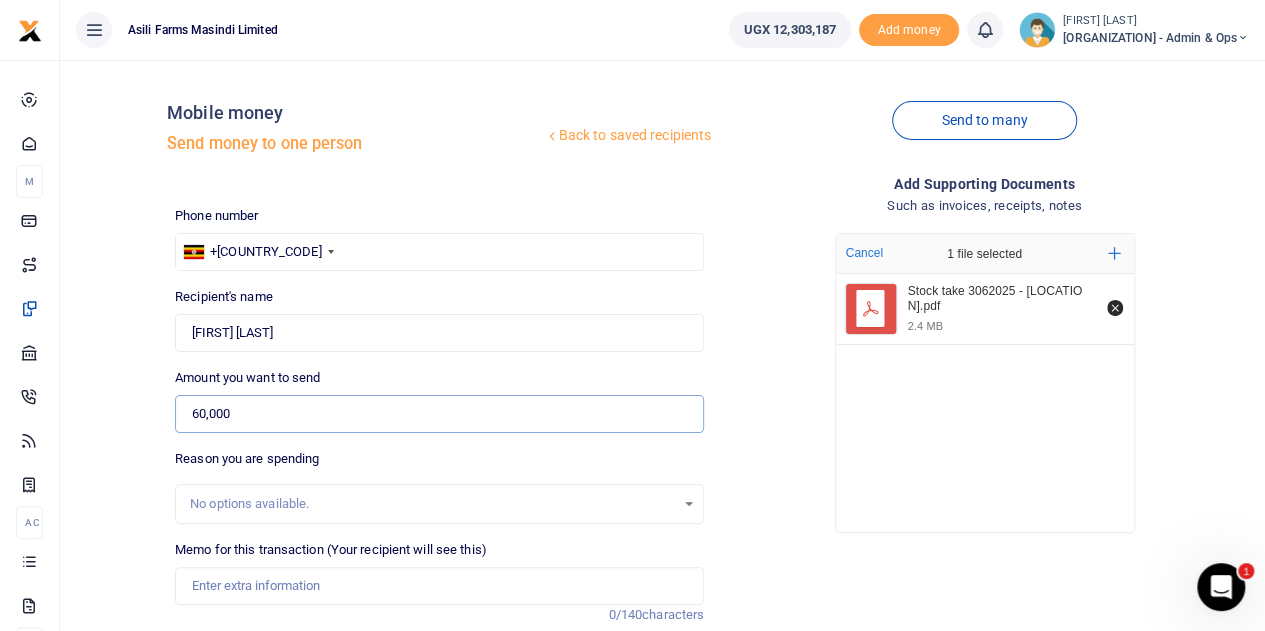 type on "60,000" 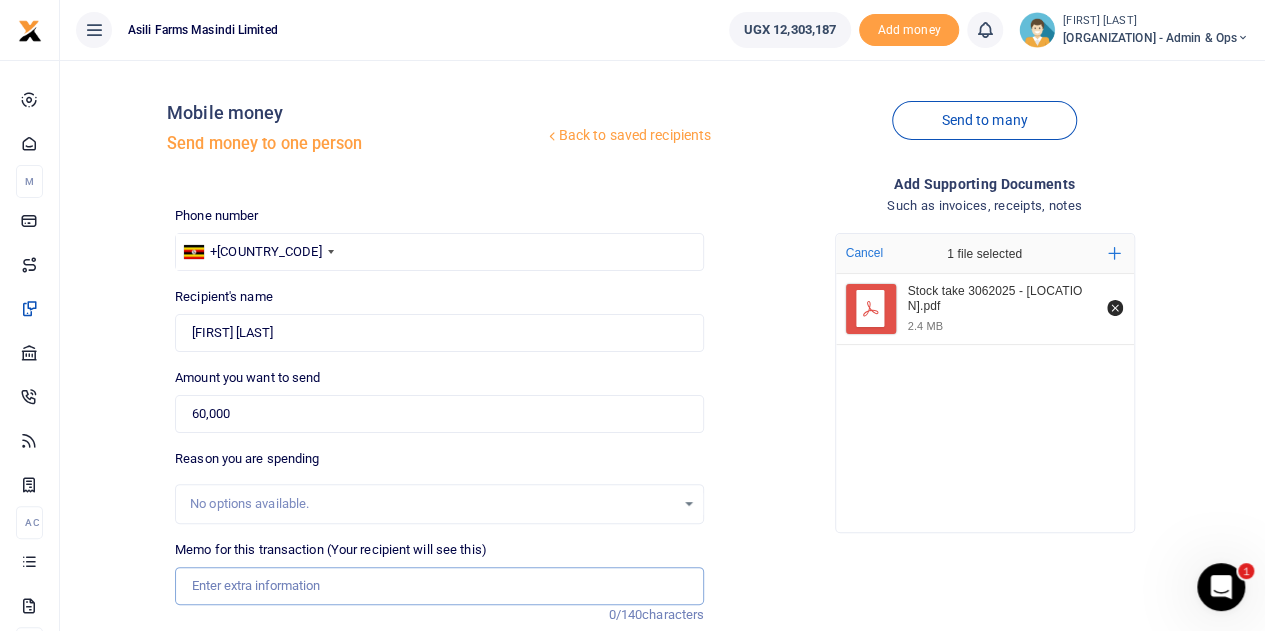 click on "Memo for this transaction (Your recipient will see this)" at bounding box center [439, 586] 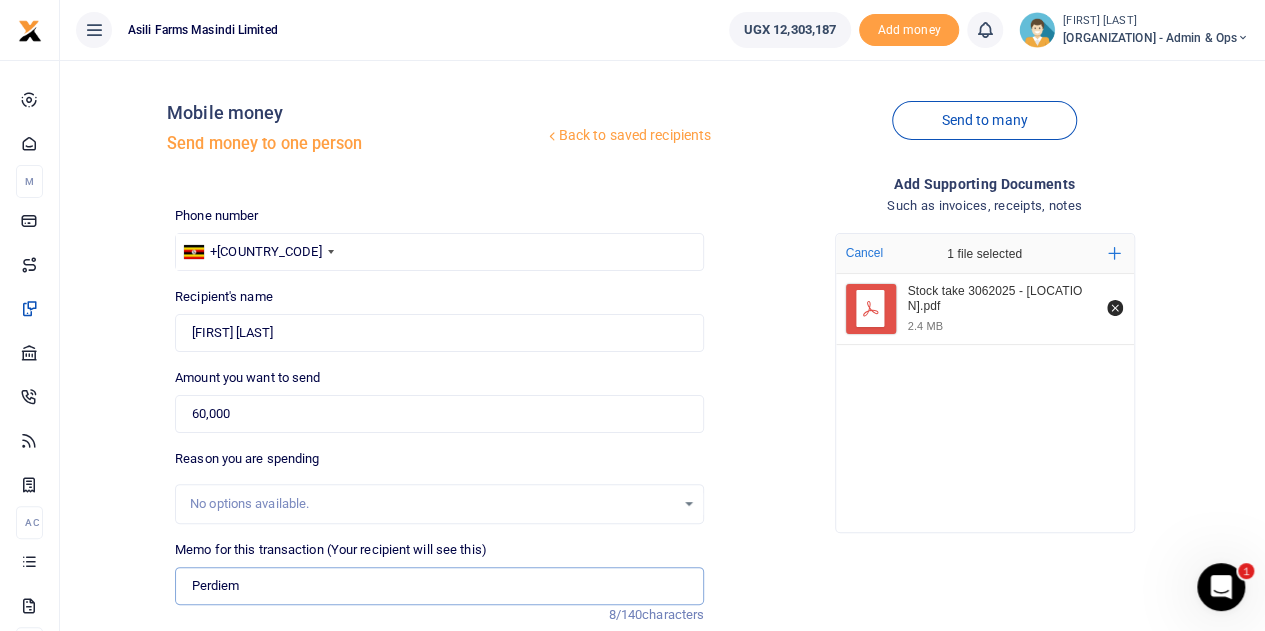 click on "Perdiem" at bounding box center (439, 586) 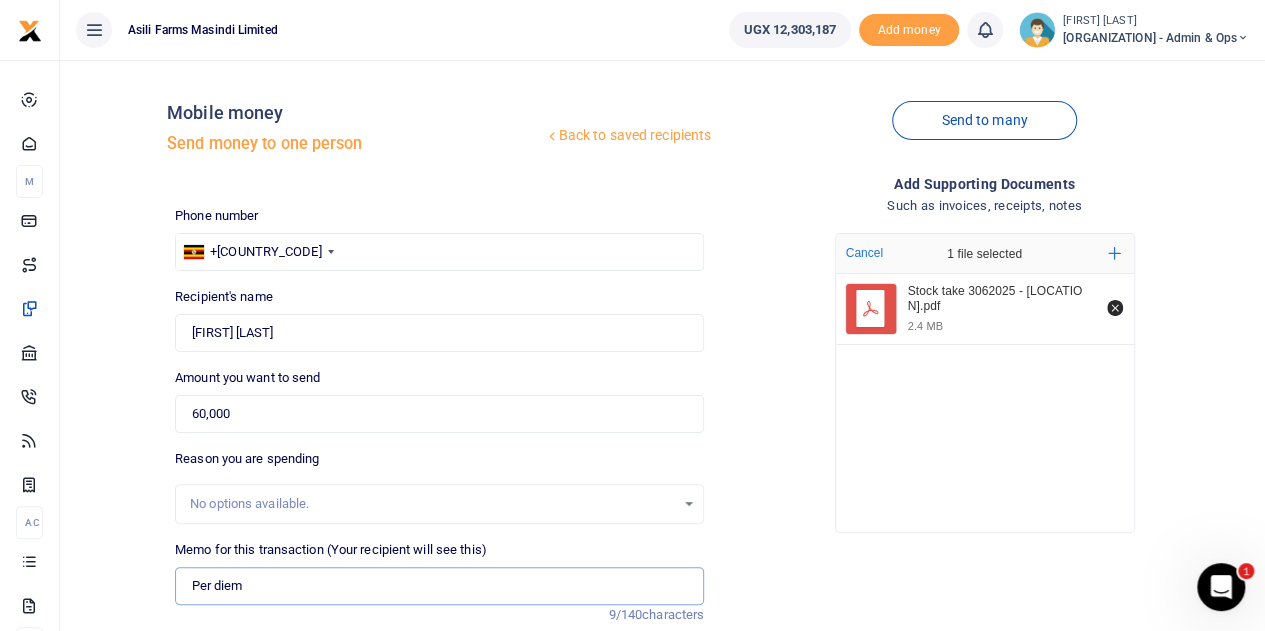 click on "Per diem" at bounding box center [439, 586] 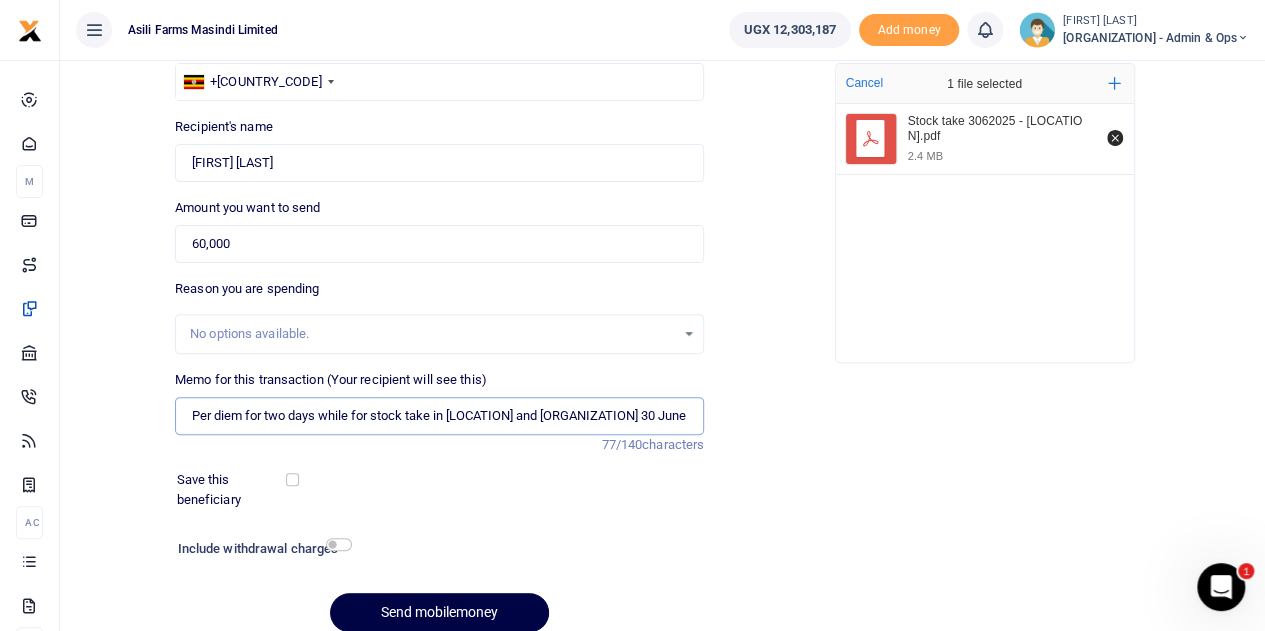 scroll, scrollTop: 228, scrollLeft: 0, axis: vertical 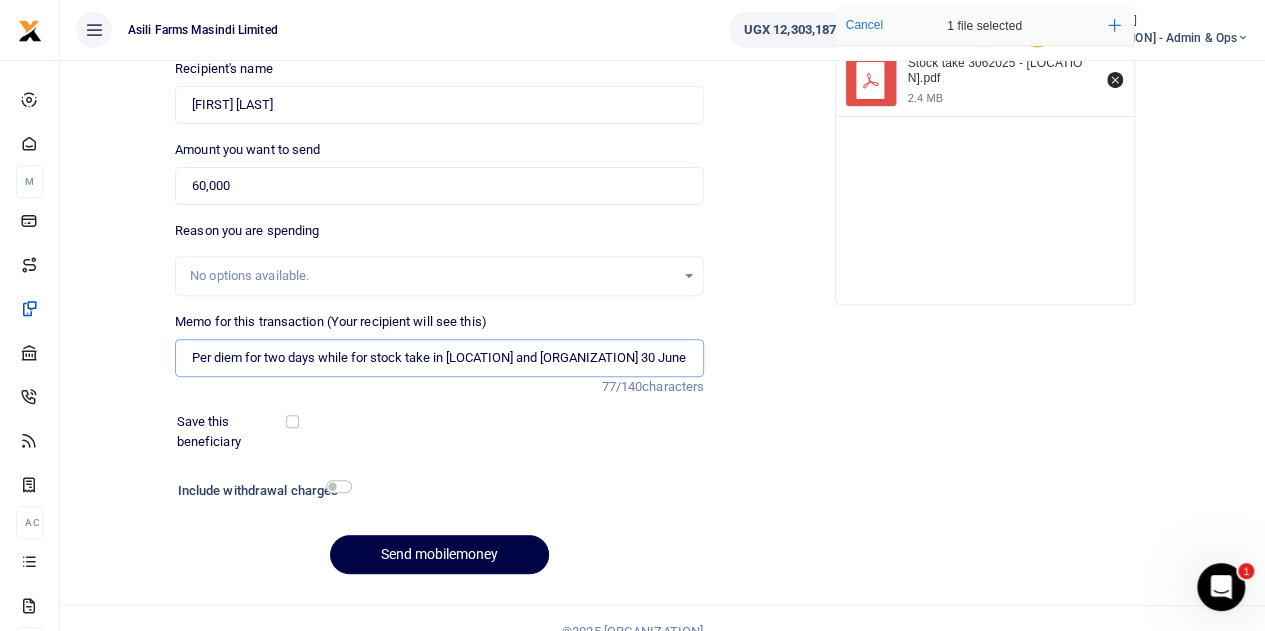 click on "Per diem for two days while for stock take in Kilak and Amatheon 30 June 2025" at bounding box center [439, 358] 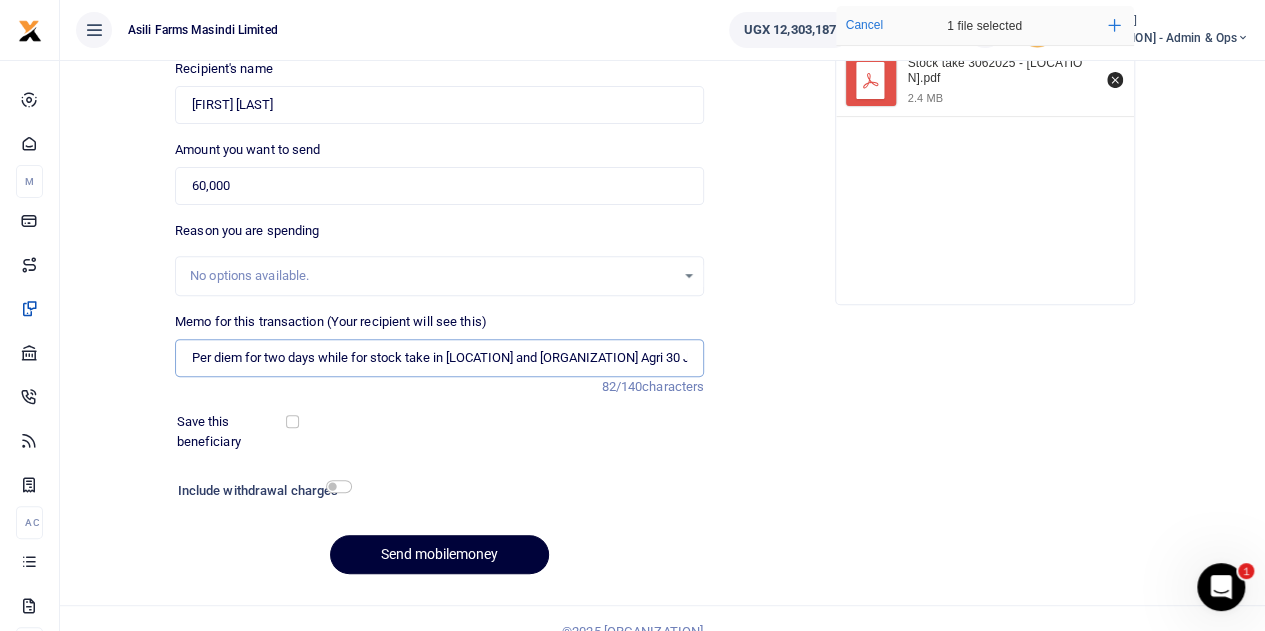 type on "Per diem for two days while for stock take in Kilak and Amatheon Agri 30 June 2025" 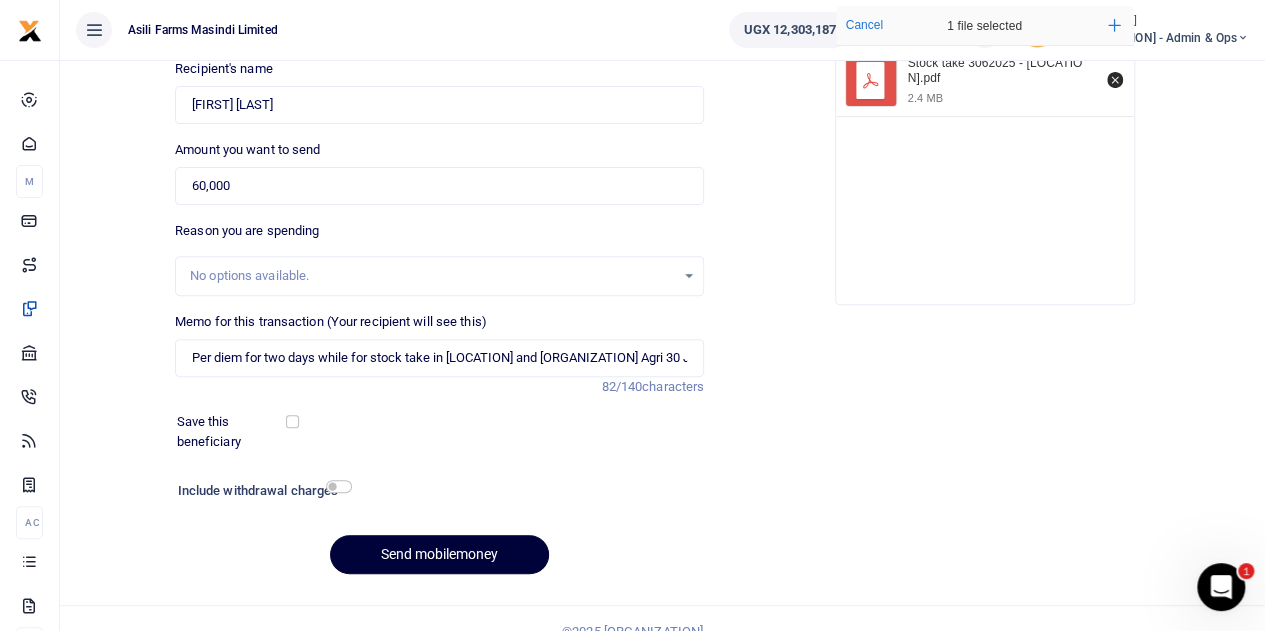 click on "Send mobilemoney" at bounding box center [439, 554] 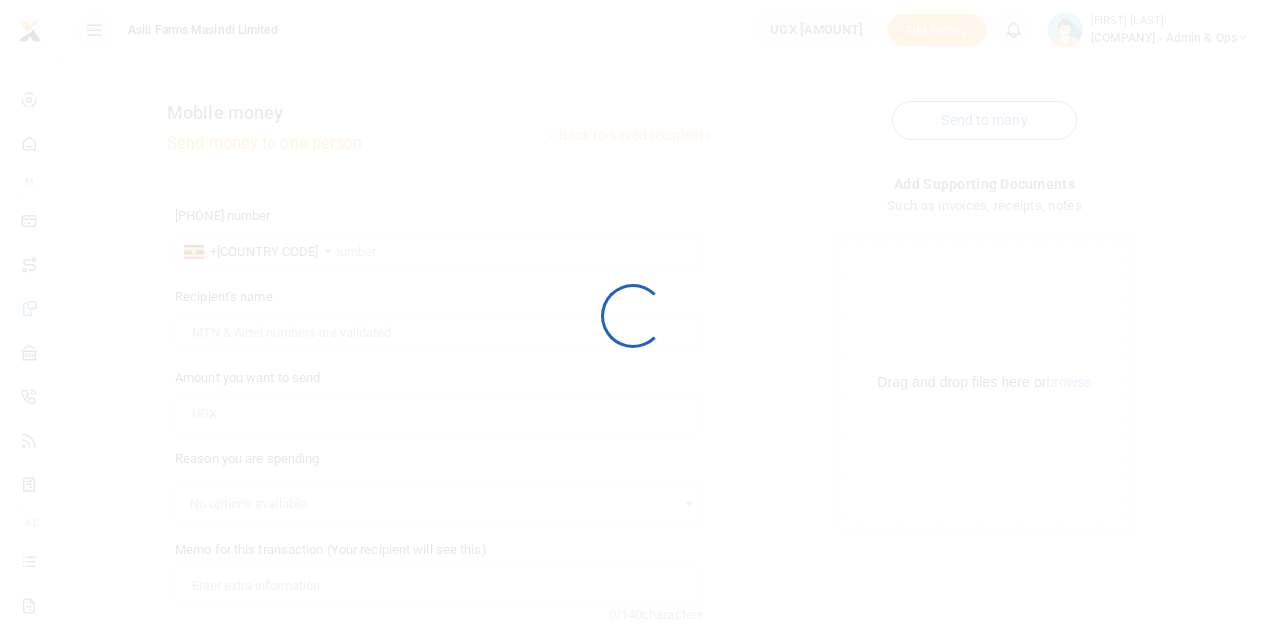 scroll, scrollTop: 228, scrollLeft: 0, axis: vertical 